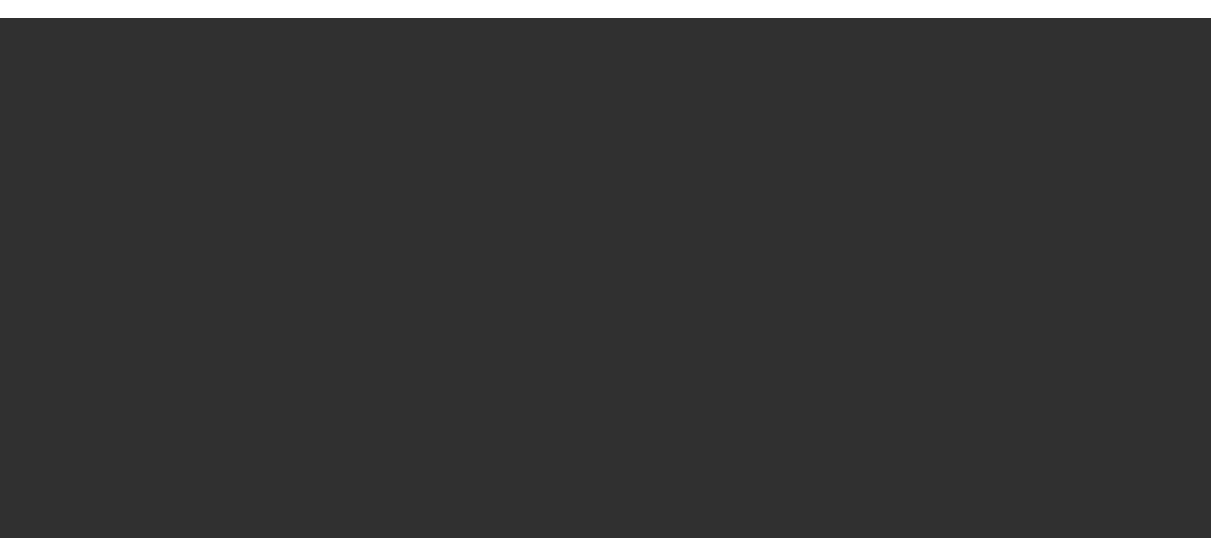 scroll, scrollTop: 0, scrollLeft: 0, axis: both 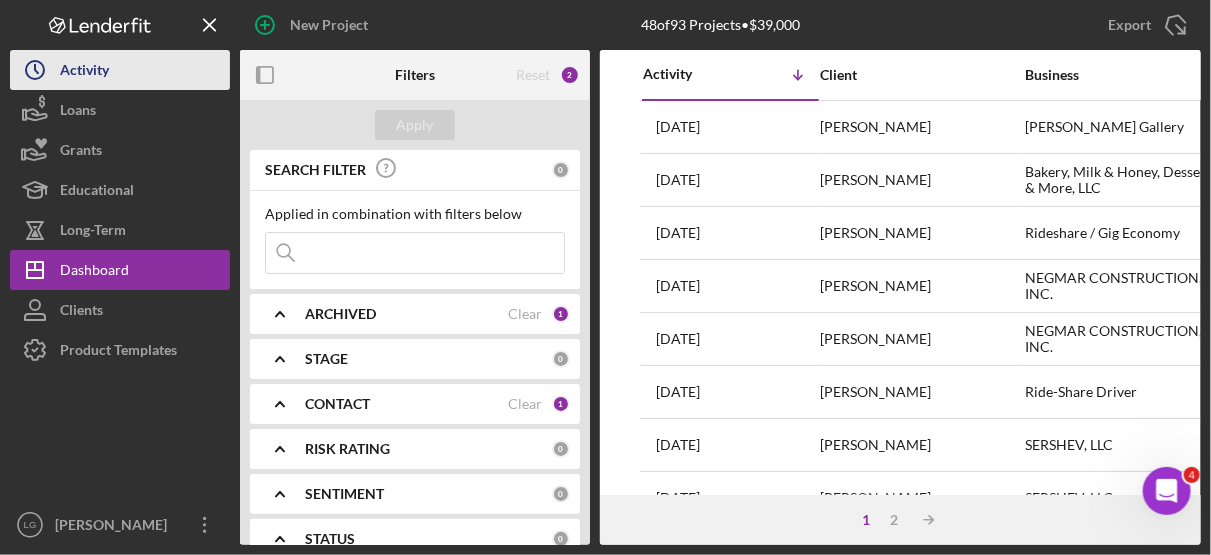 click on "Icon/History Activity" at bounding box center [120, 70] 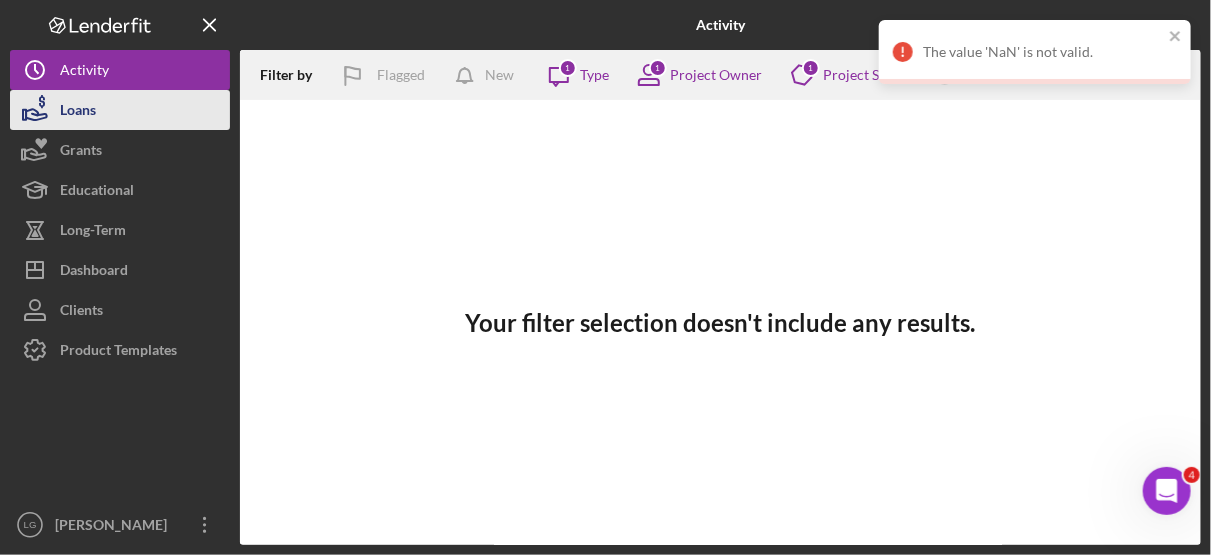 click on "Loans" at bounding box center (78, 112) 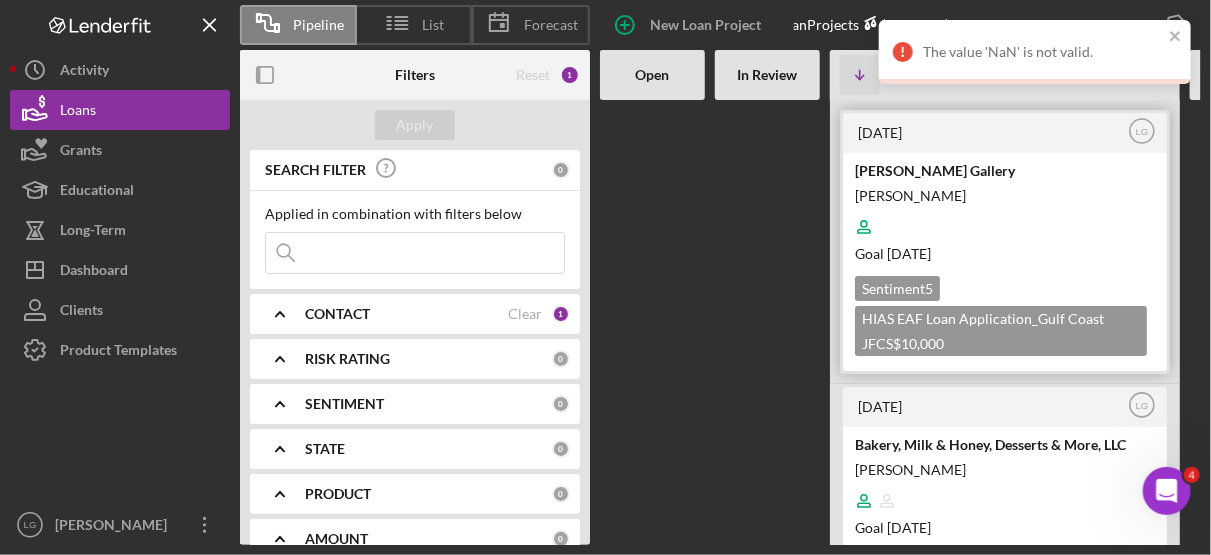 click on "HIAS EAF Loan Application_Gulf Coast JFCS  $10,000" at bounding box center [1001, 331] 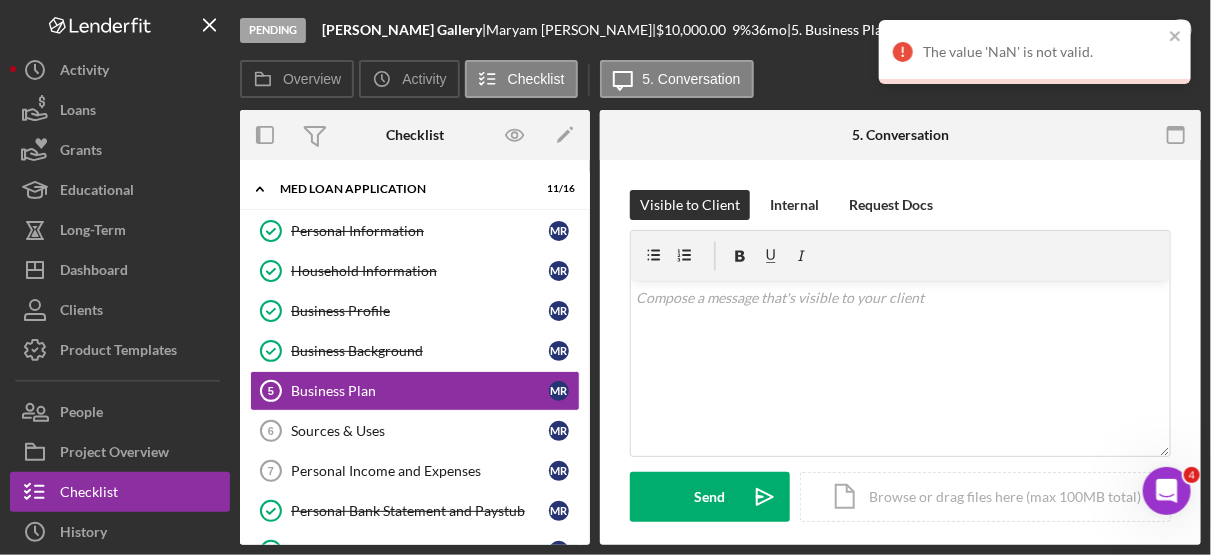 scroll, scrollTop: 34, scrollLeft: 0, axis: vertical 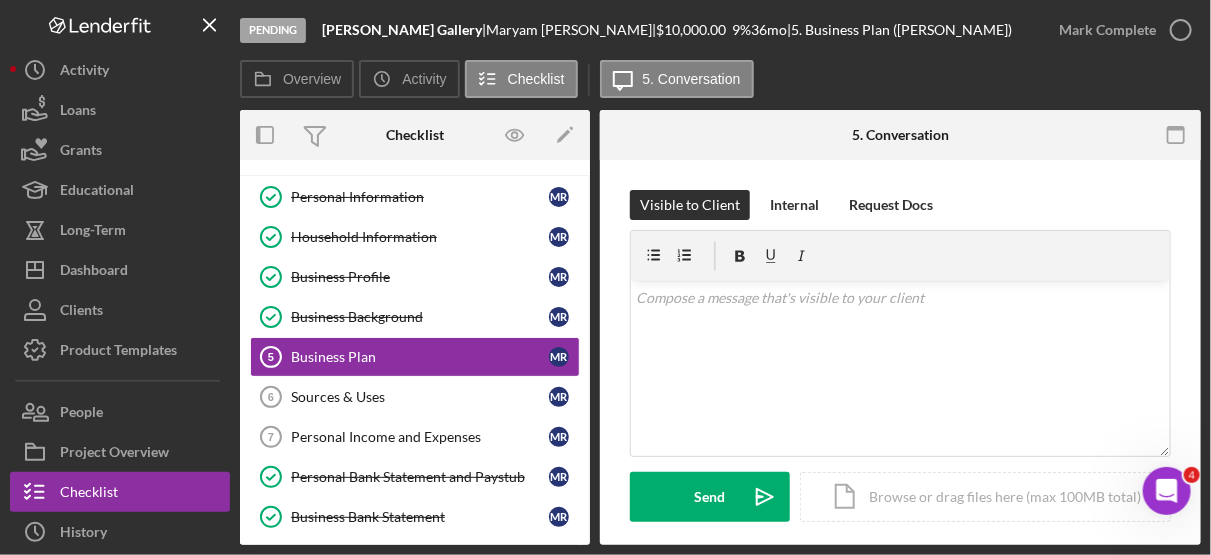 drag, startPoint x: 591, startPoint y: 294, endPoint x: 591, endPoint y: 340, distance: 46 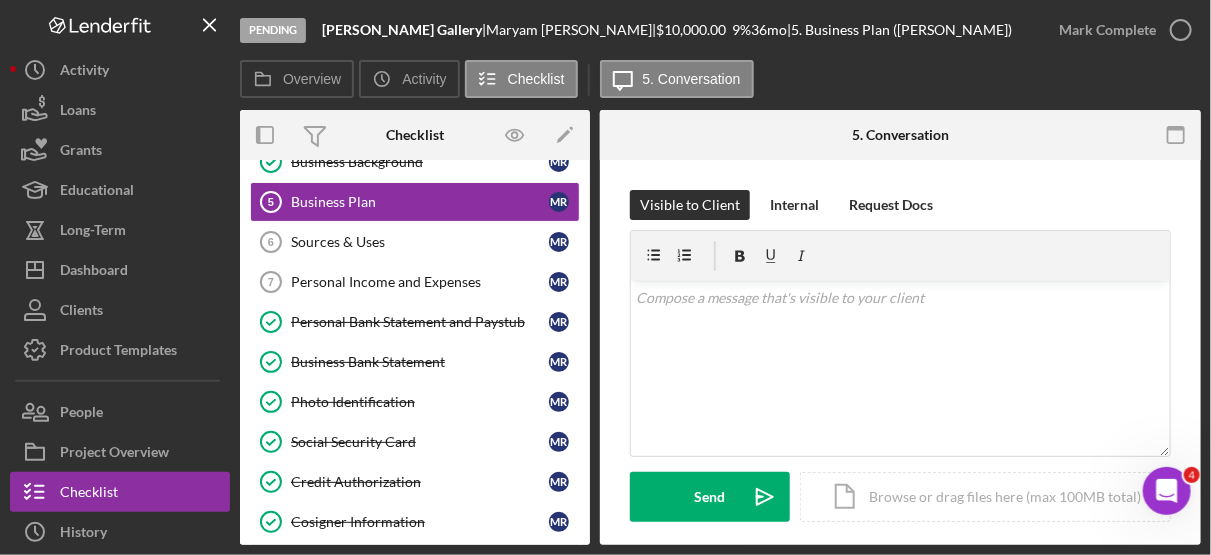 scroll, scrollTop: 193, scrollLeft: 0, axis: vertical 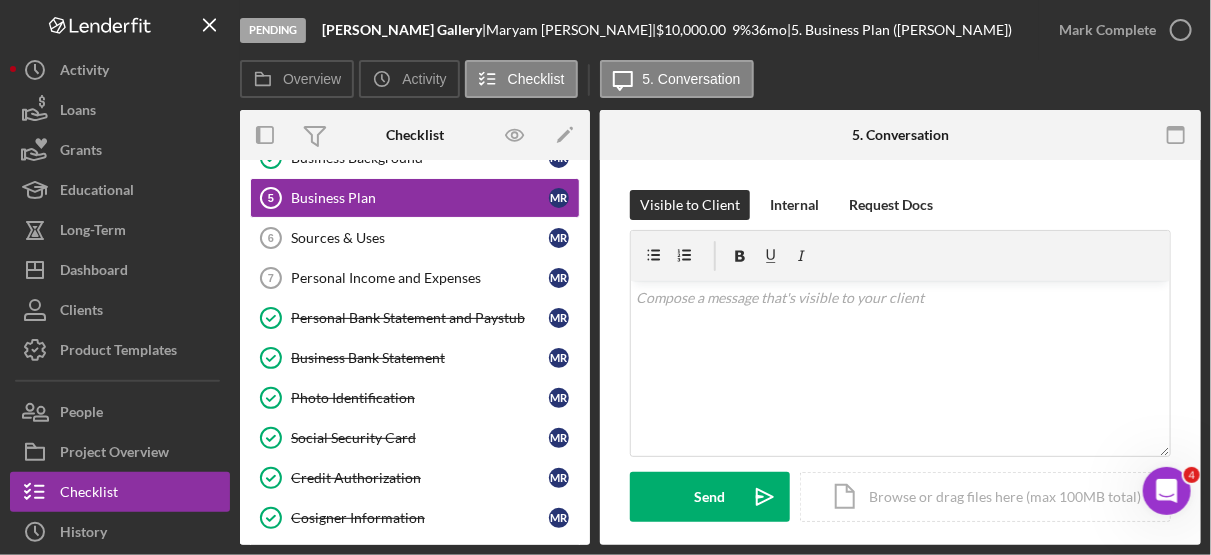 click on "Overview Overview Edit Icon/Edit Status Ongoing Risk Rating Sentiment Rating 5 Product HIAS EAF Loan Application_Gulf Coast JFCS Created Date [DATE] Started Date [DATE] Closing Goal [DATE] Amount $10,000.00 Rate 9.000% Term 36 months Contact Icon/User Photo LG [PERSON_NAME] Account Executive Stage Pending Weekly Status Update Yes Inactivity Alerts Yes Key Ratios Edit Icon/Edit DSCR Collateral Coverage DTI LTV Global DSCR Global Collateral Coverage Global DTI NOI Recommendation Edit Icon/Edit Payment Type Rate Term Amount Down Payment Closing Fee Include closing fee in amount financed? No Origination Fee Include origination fee in amount financed? No Amount Financed Closing Date First Payment Date Maturity Date Resolution Edit Icon/Edit Resolved On Resolution New Activity No new activity. Checklist Icon/Edit Icon/Expander MED Loan Application 11 / 16 Personal Information  Personal Information  M R Household Information Household Information M R Business Profile Business Profile M R M R 5 M R 6 M R" at bounding box center (720, 327) 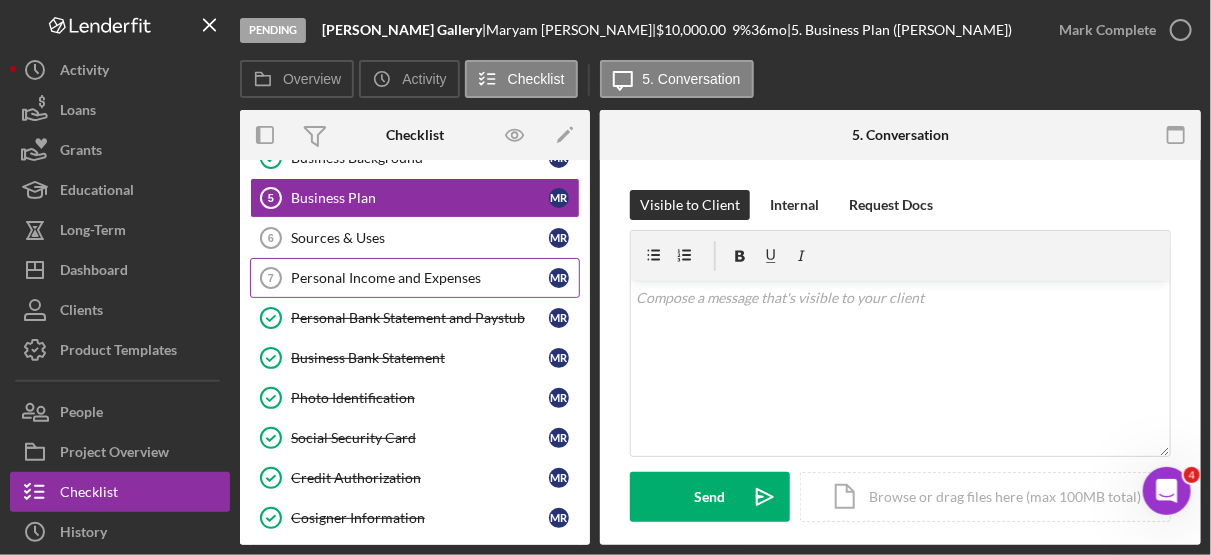 click on "Personal Income and Expenses" at bounding box center [420, 278] 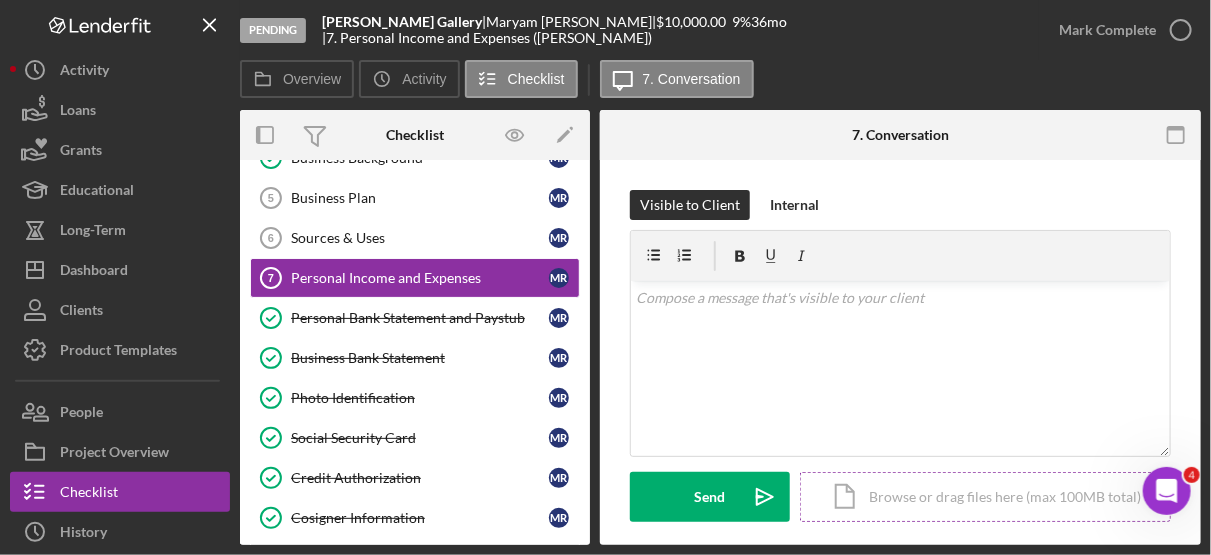 click on "Icon/Document Browse or drag files here (max 100MB total) Tap to choose files or take a photo" at bounding box center (985, 497) 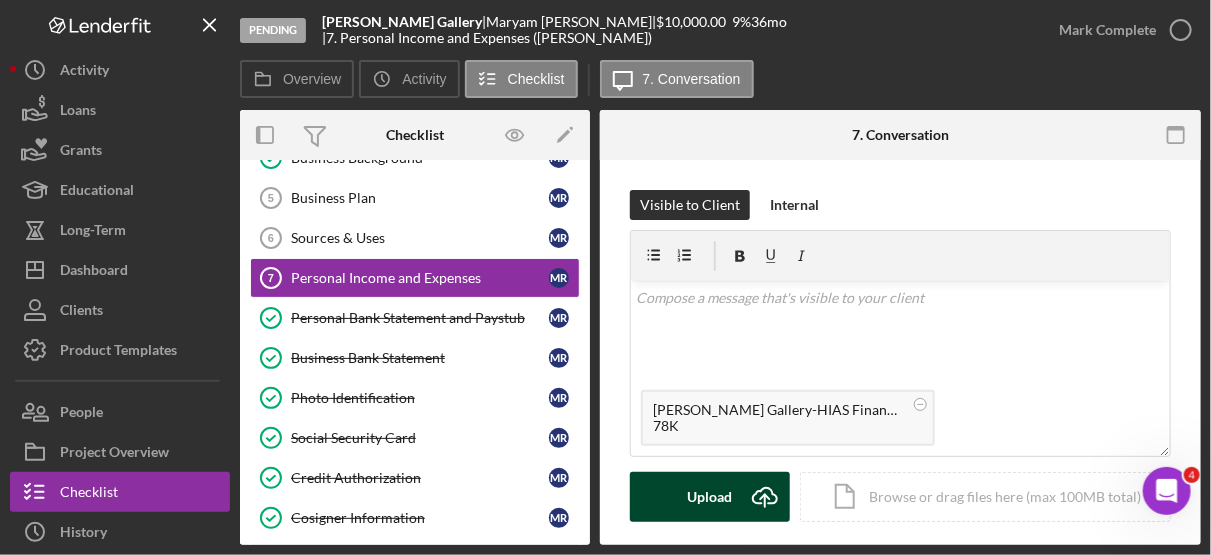 click on "Upload Icon/Upload" at bounding box center [710, 497] 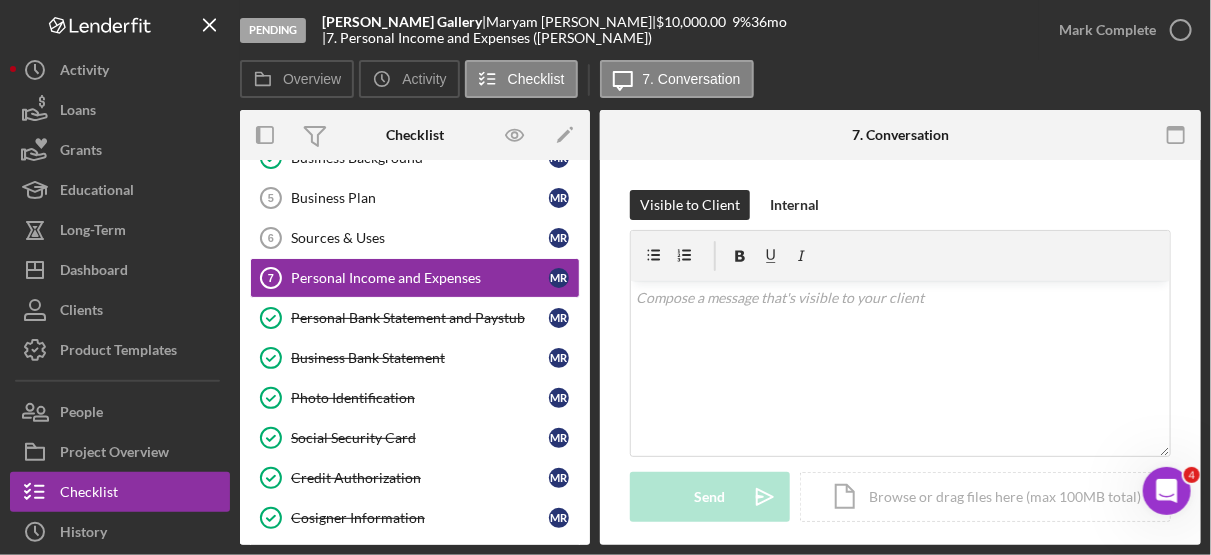 click on "Personal Information  Personal Information  M R Household Information Household Information M R Business Profile Business Profile M R Business Background Business Background M R Business Plan 5 Business Plan M R Sources & Uses 6 Sources & Uses M R Personal Income and Expenses 7 Personal Income and Expenses M R Personal Bank Statement and Paystub  Personal Bank Statement and Paystub  M R Business Bank Statement Business Bank Statement M R Photo Identification Photo Identification M R Social Security Card Social Security Card M R Credit Authorization Credit Authorization M R Cosigner Information Cosigner Information M R Rideshare Information Rideshare Information M R ACH Form 15 ACH Form M R MED Checklist MED Checklist" at bounding box center [415, 343] 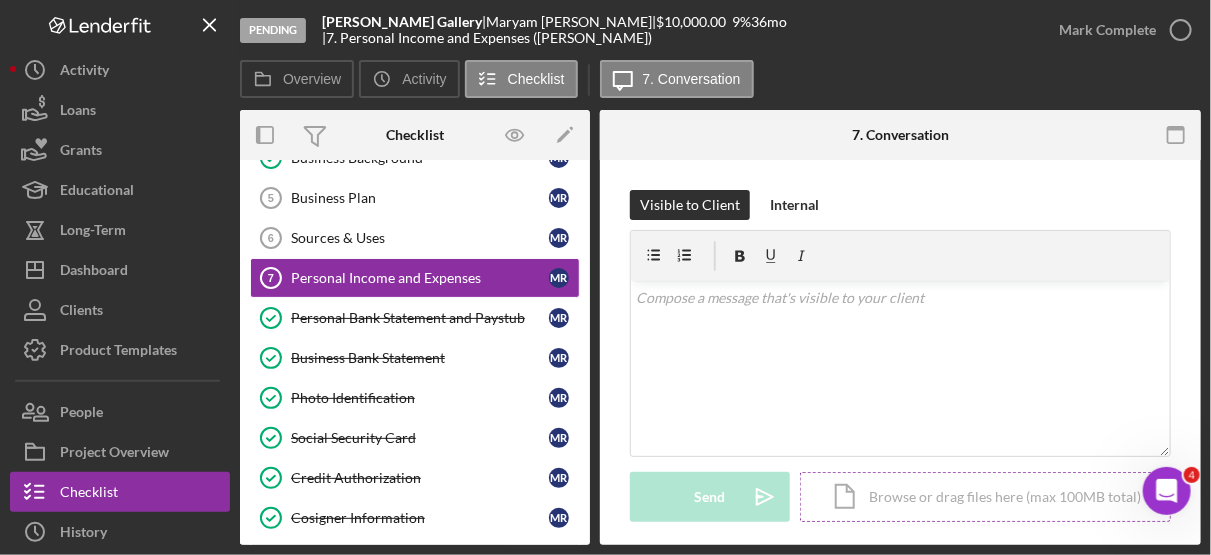 click on "Icon/Document Browse or drag files here (max 100MB total) Tap to choose files or take a photo" at bounding box center [985, 497] 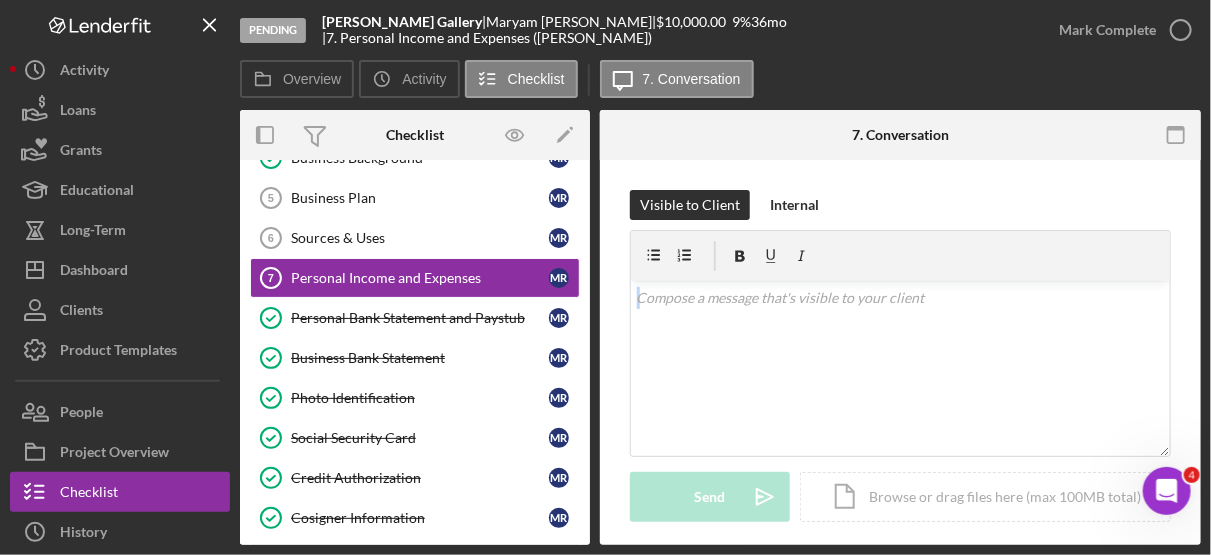 drag, startPoint x: 1201, startPoint y: 273, endPoint x: 1213, endPoint y: 366, distance: 93.770996 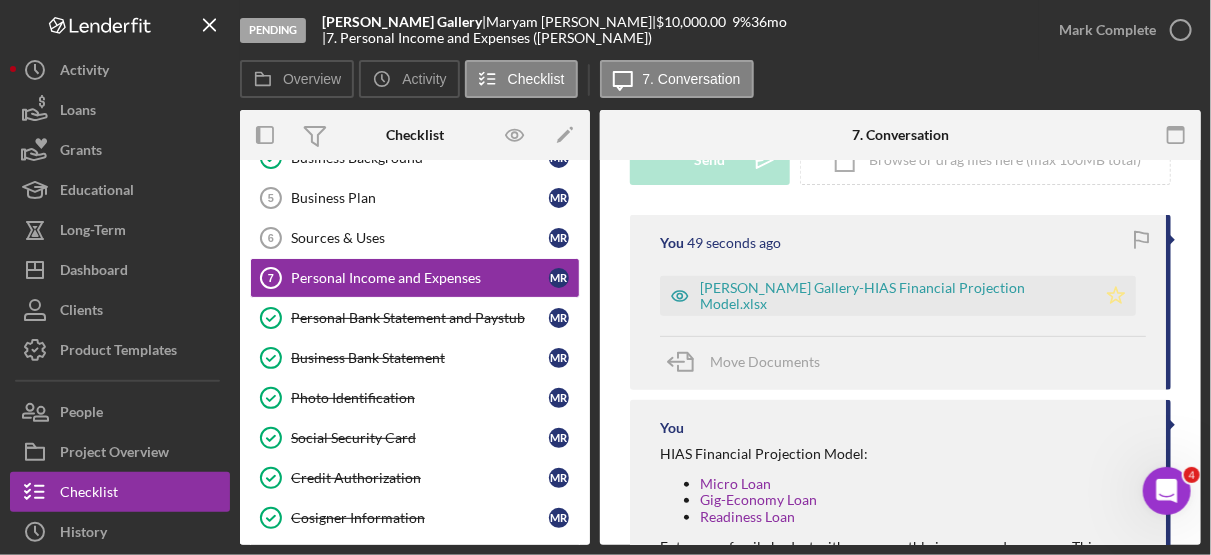 click on "Icon/Star" 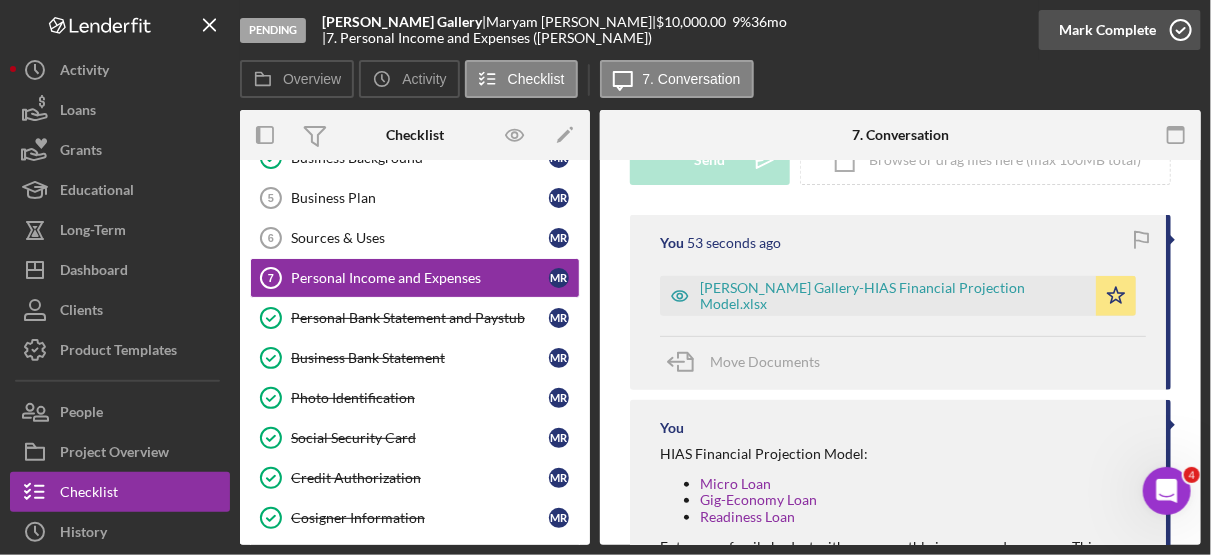 click 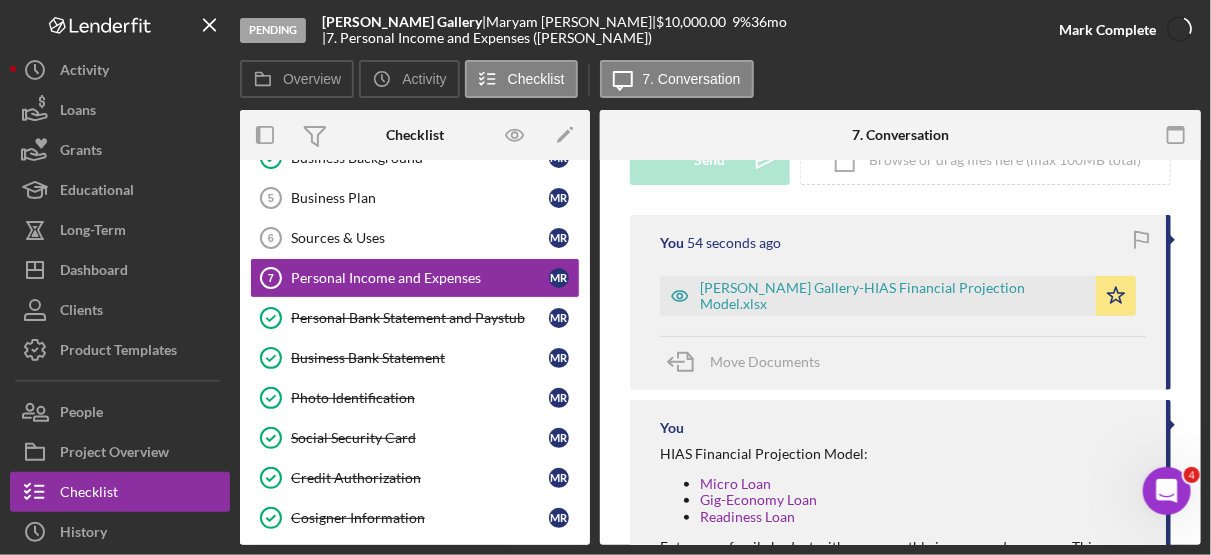 scroll, scrollTop: 612, scrollLeft: 0, axis: vertical 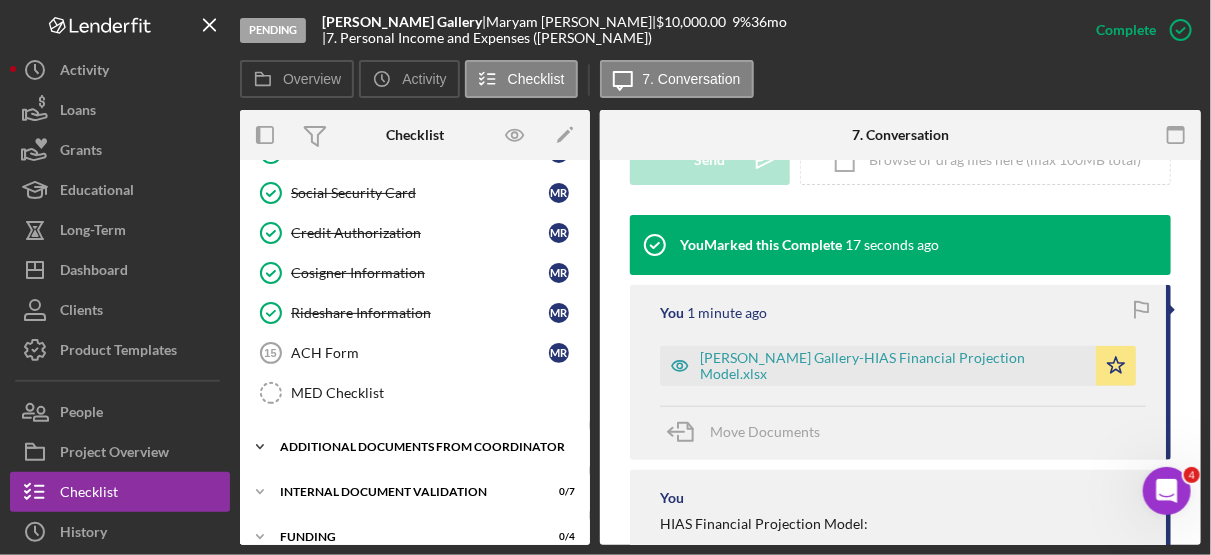click on "Additional Documents from Coordinator" at bounding box center (422, 447) 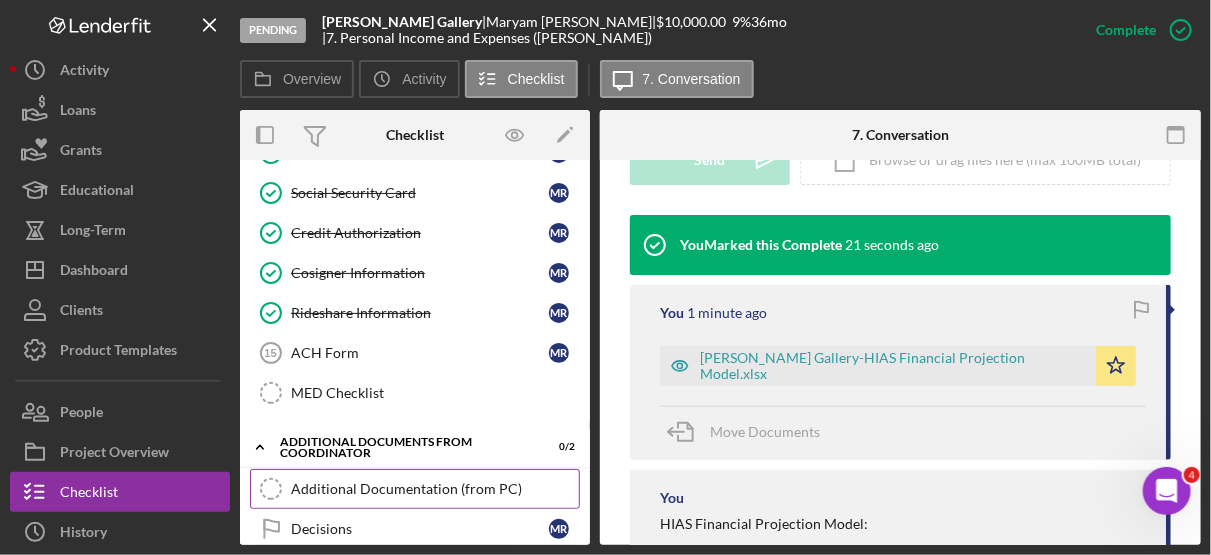 click on "Additional Documentation (from PC)" at bounding box center [435, 489] 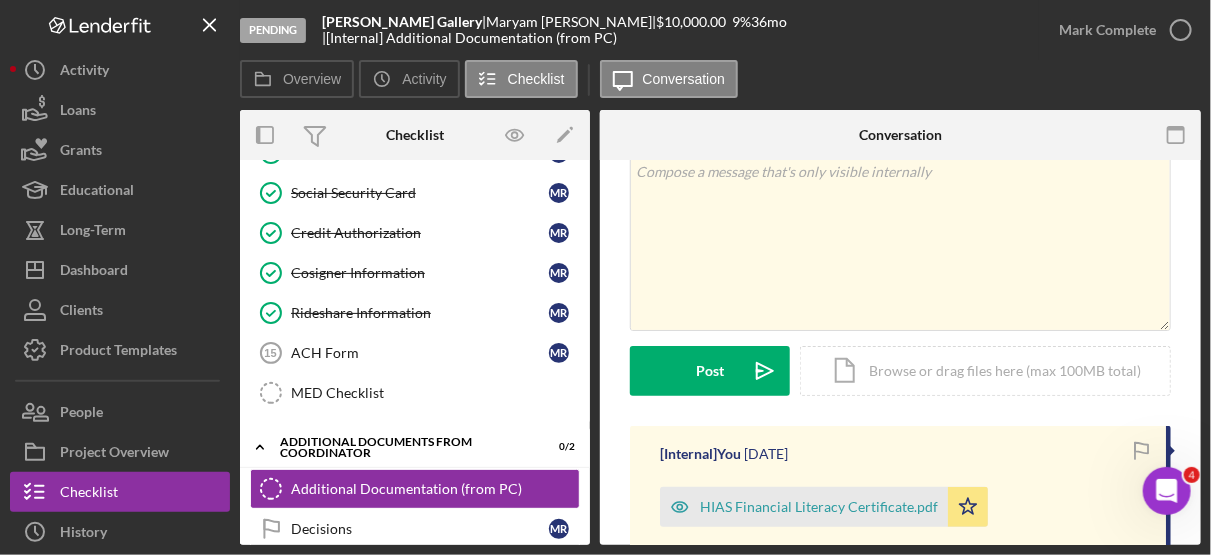 scroll, scrollTop: 0, scrollLeft: 0, axis: both 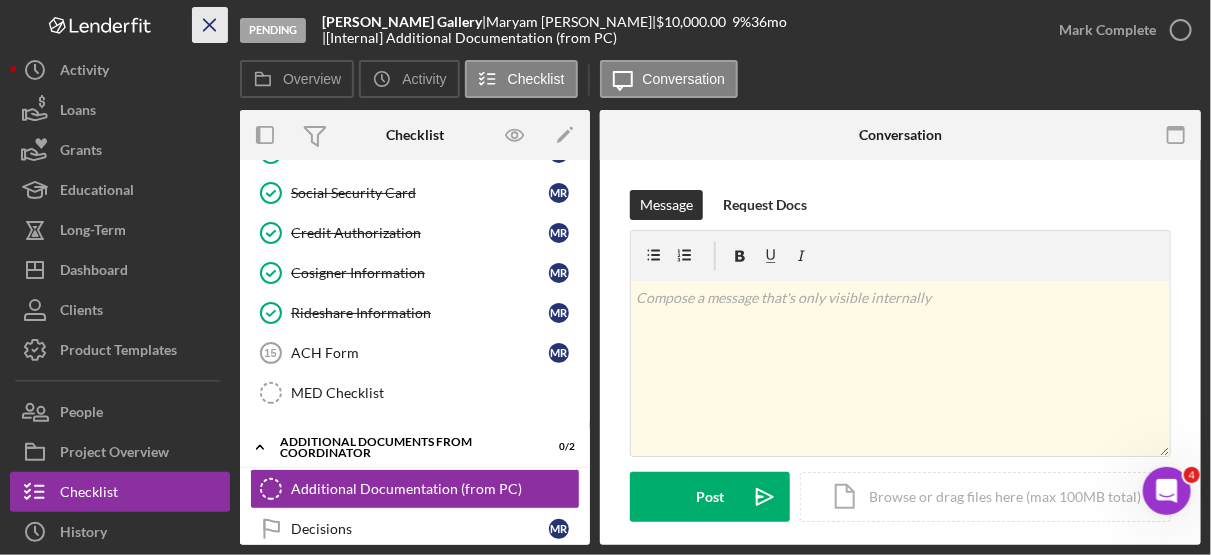 click on "Icon/Menu Close" 